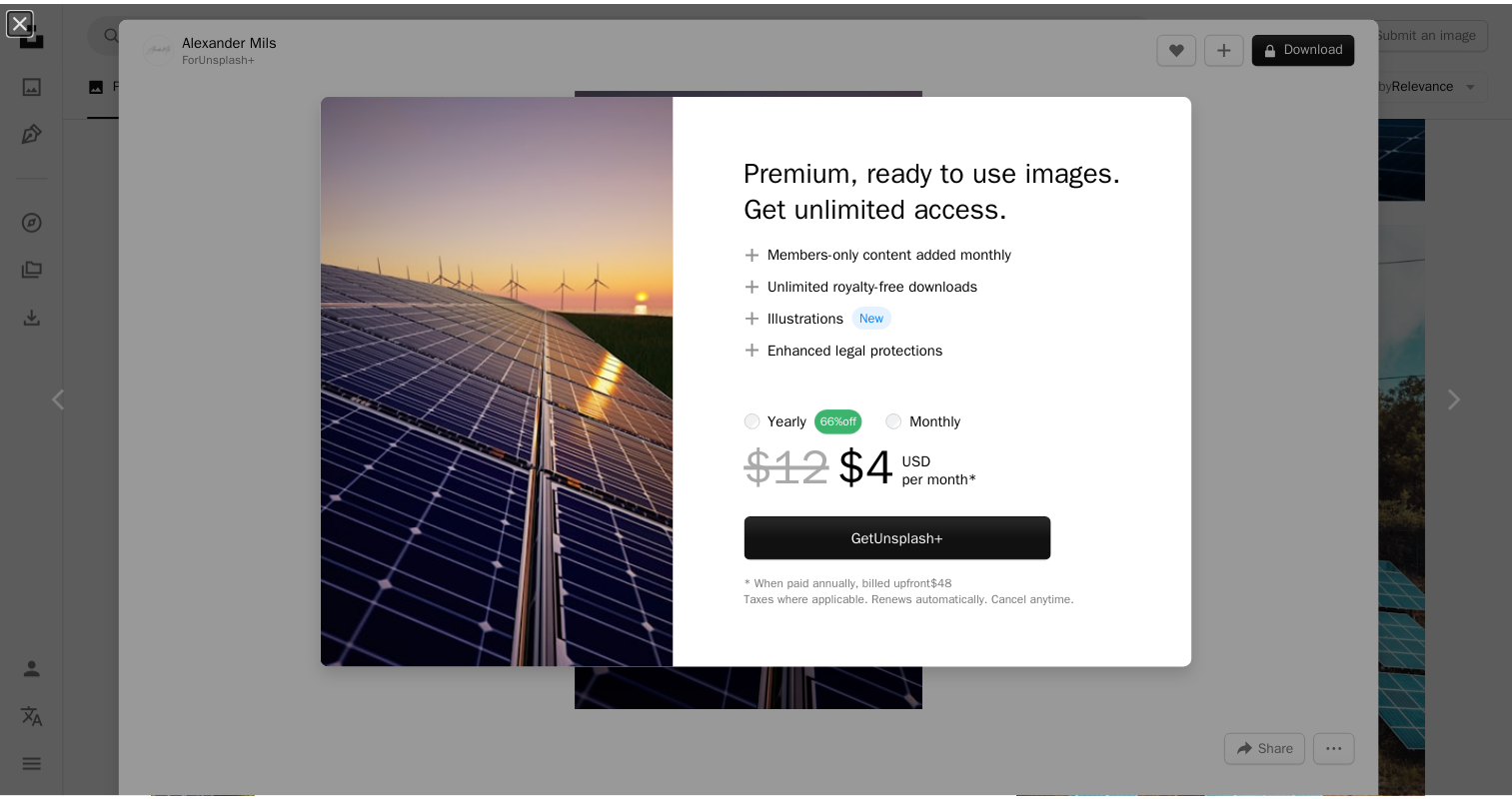 scroll, scrollTop: 6292, scrollLeft: 0, axis: vertical 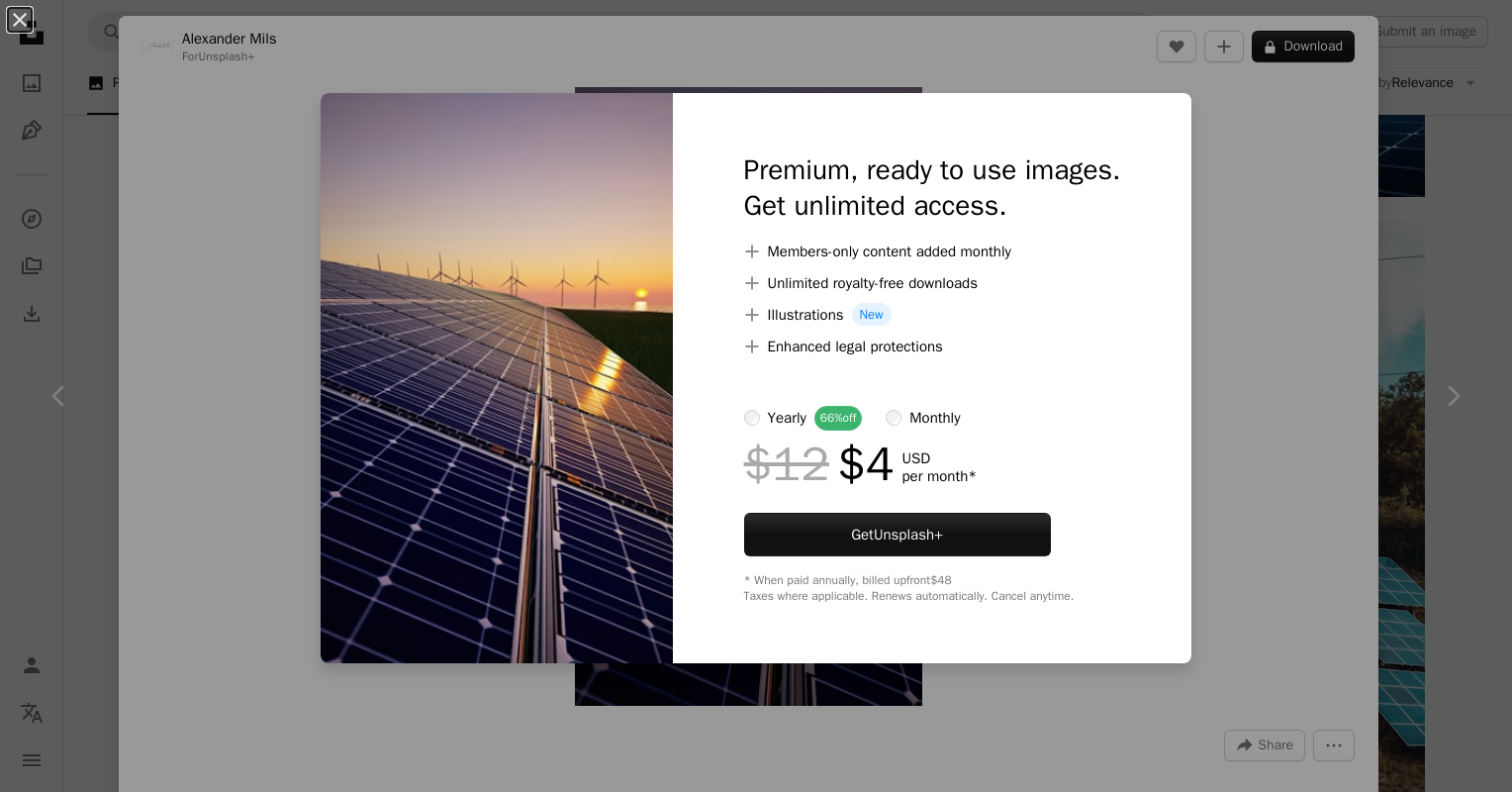 click at bounding box center (497, 378) 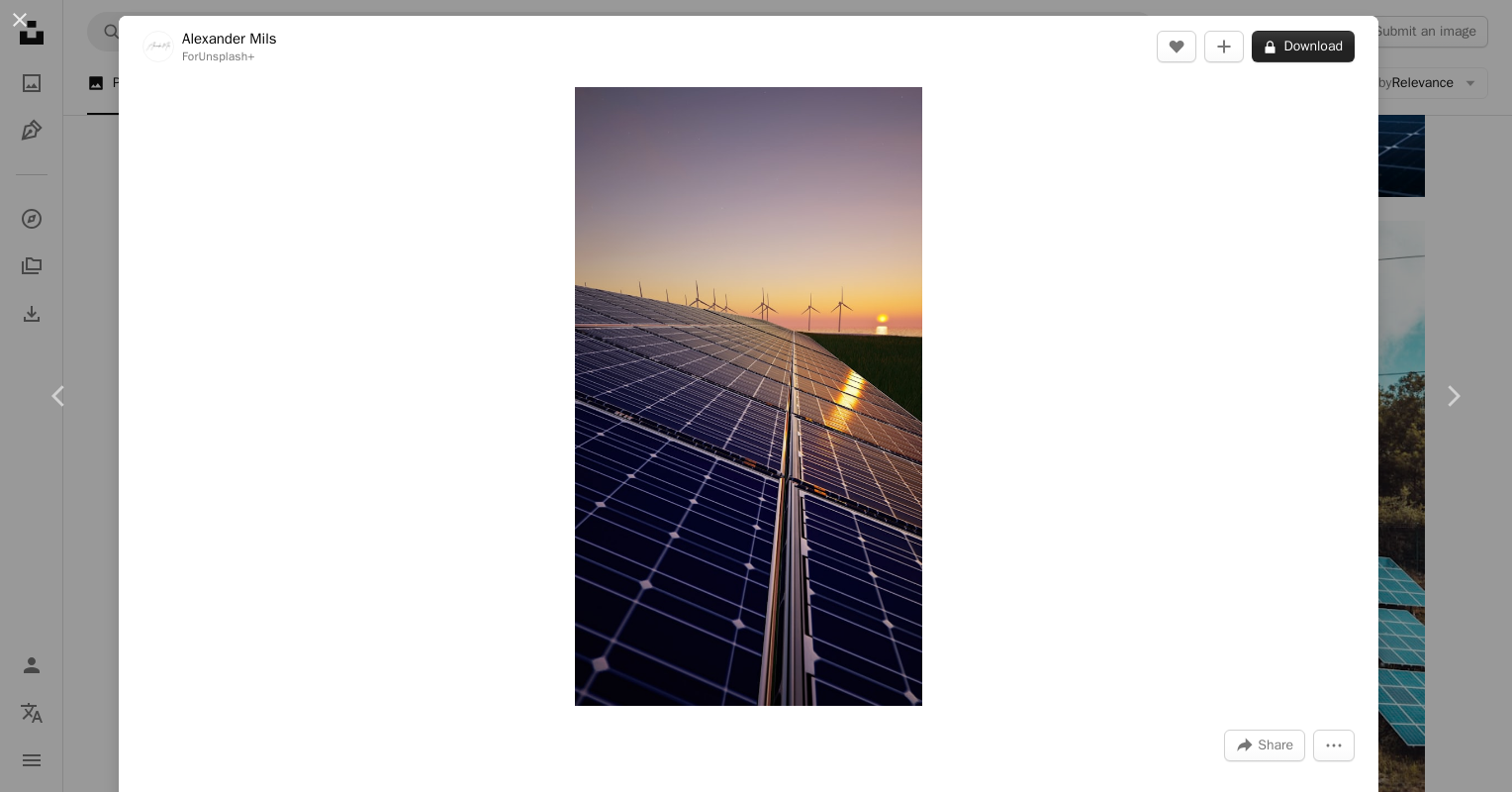 click on "A lock Download" at bounding box center (1303, 47) 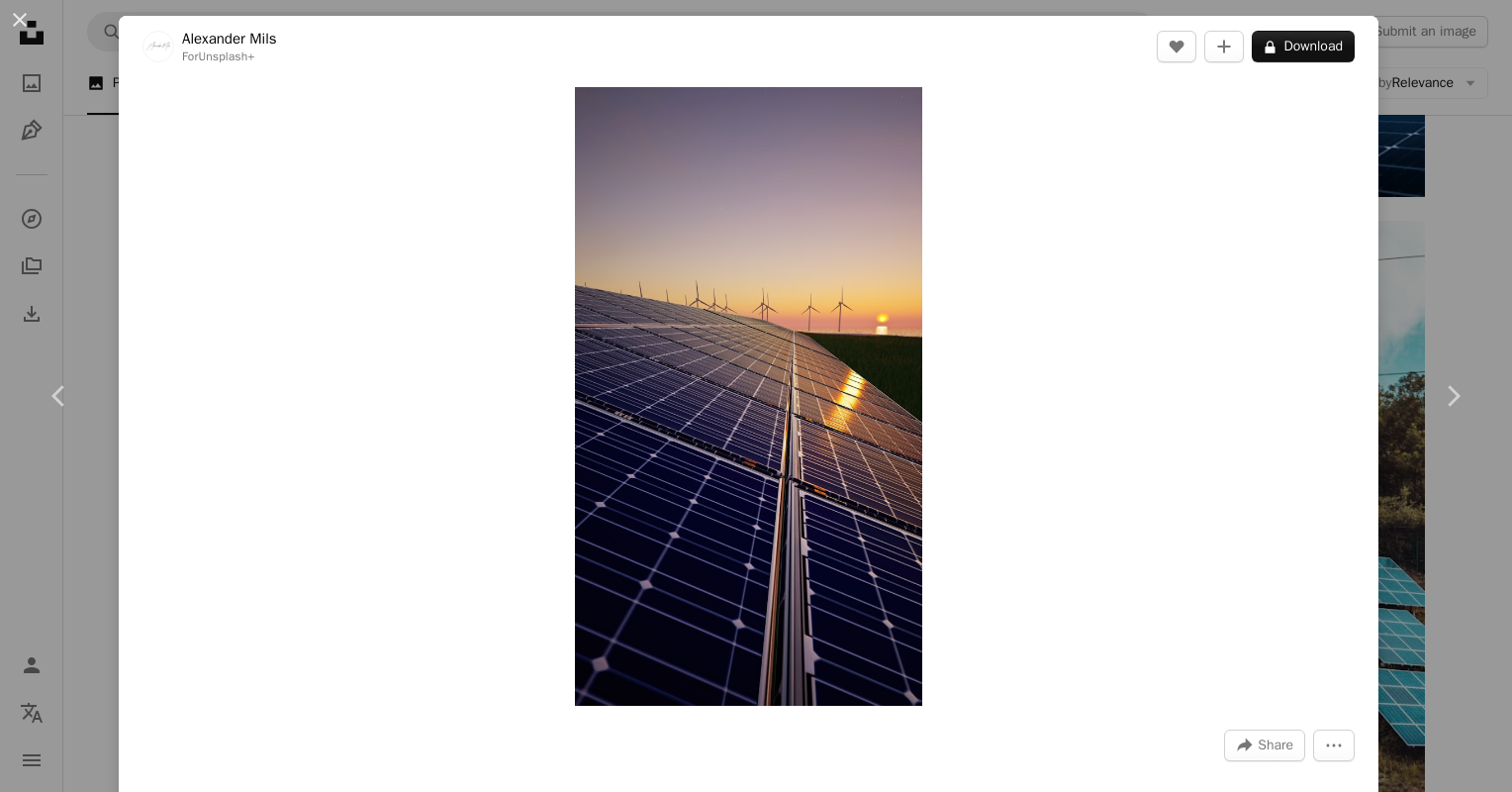 click on "An X shape Premium, ready to use images. Get unlimited access. A plus sign Members-only content added monthly A plus sign Unlimited royalty-free downloads A plus sign Illustrations  New A plus sign Enhanced legal protections yearly 66%  off monthly $12   $4 USD per month * Get  Unsplash+ * When paid annually, billed upfront  $48 Taxes where applicable. Renews automatically. Cancel anytime." at bounding box center (756, 8420) 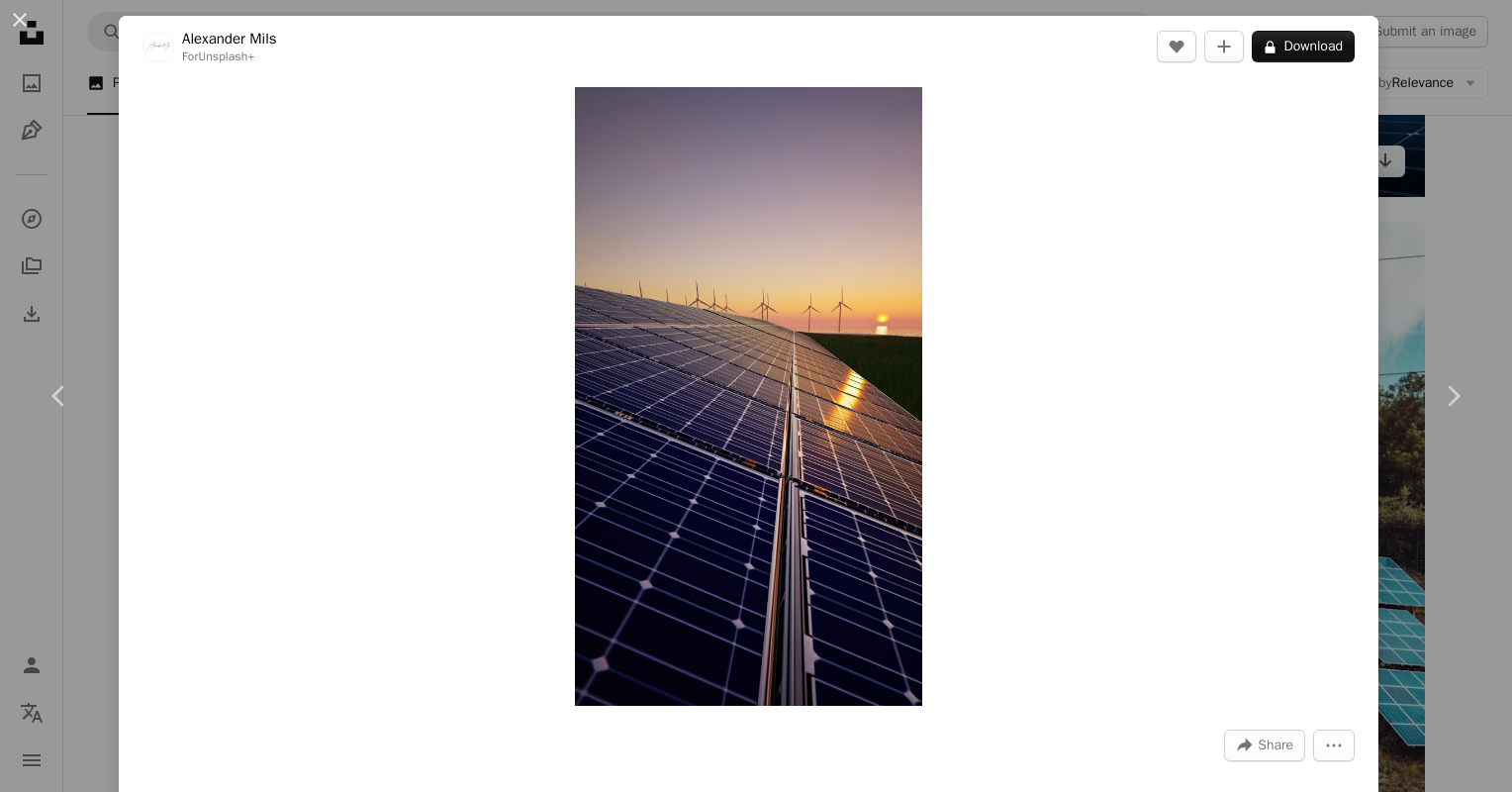 click on "Alexander [LAST] For Unsplash+ A heart A plus sign A lock Download Zoom in A forward-right arrow Share More Actions Calendar outlined Published on March 28, 2023 Safety Licensed under the Unsplash+ License technology green energy solar panel environment electricity renewable energy render wind turbine solar energy windmill electric ecology solar farm turbine renewables propeller Creative Commons images From this series Chevron right Plus sign for Unsplash+ Plus sign for Unsplash+ Plus sign for Unsplash+ Plus sign for Unsplash+ Plus sign for Unsplash+ Plus sign for Unsplash+ Plus sign for Unsplash+ Plus sign for Unsplash+ Plus sign for Unsplash+ Plus sign for Unsplash+ Related images Plus sign for Unsplash+ A heart A plus sign Allison Saeng For Unsplash+ A lock Download Plus sign for Unsplash+ A heart A plus sign Alexander [LAST] For Unsplash+ A lock Download Plus sign for Unsplash+ A heart A plus sign JSB Co. For Unsplash+ A lock Download Plus sign for Unsplash+ A heart" at bounding box center (756, 396) 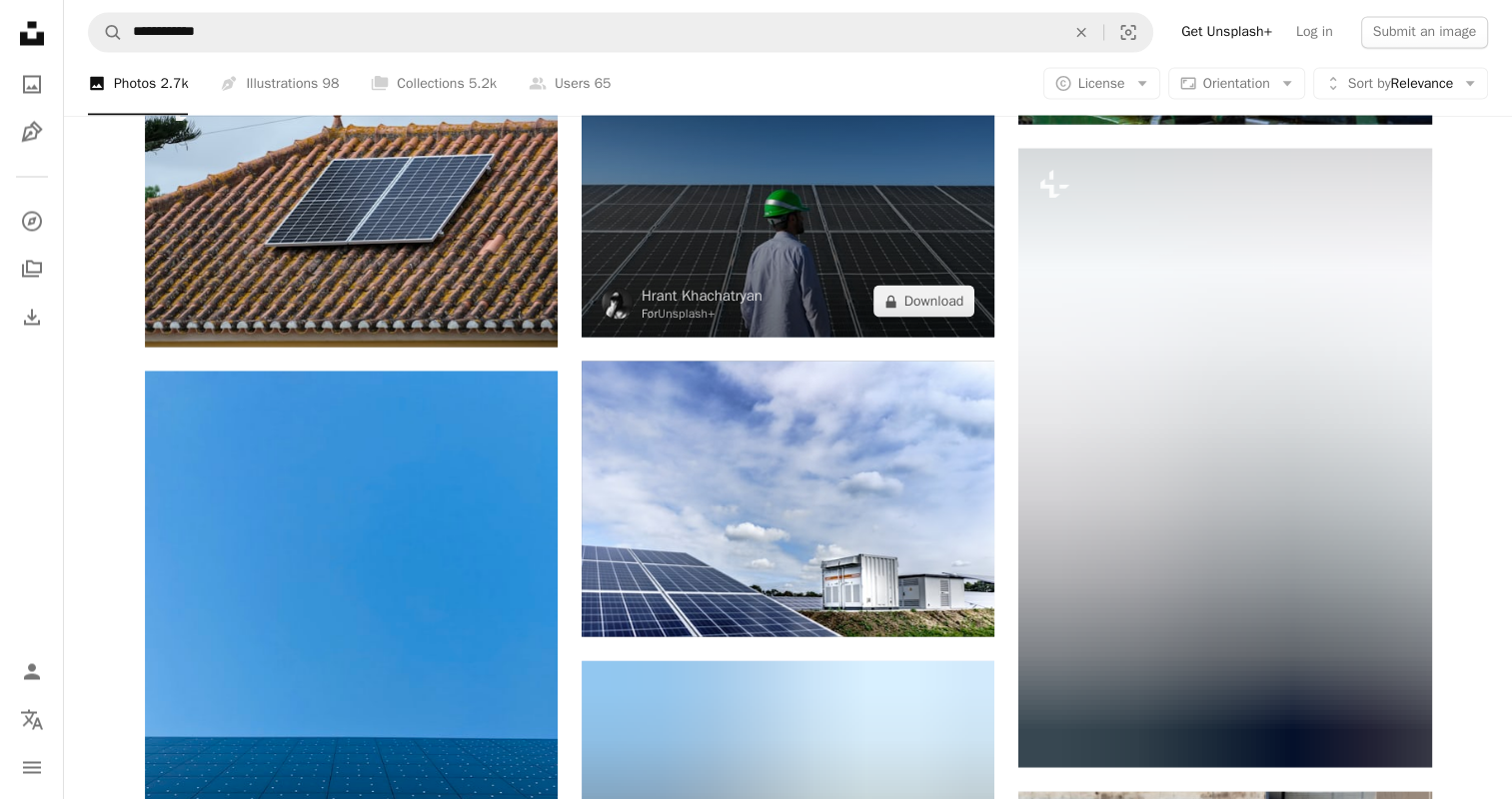 scroll, scrollTop: 18776, scrollLeft: 0, axis: vertical 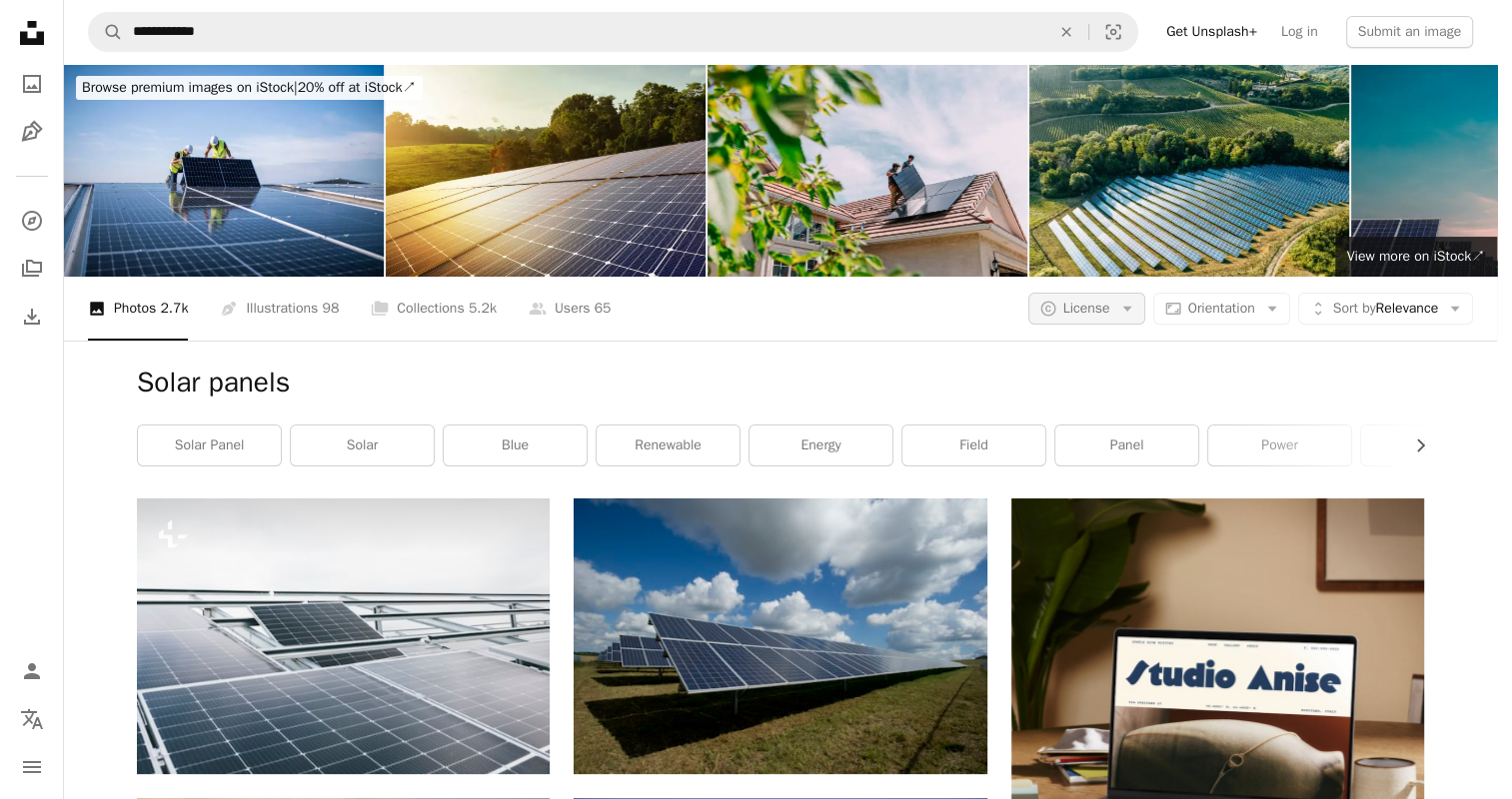 click on "Arrow down" 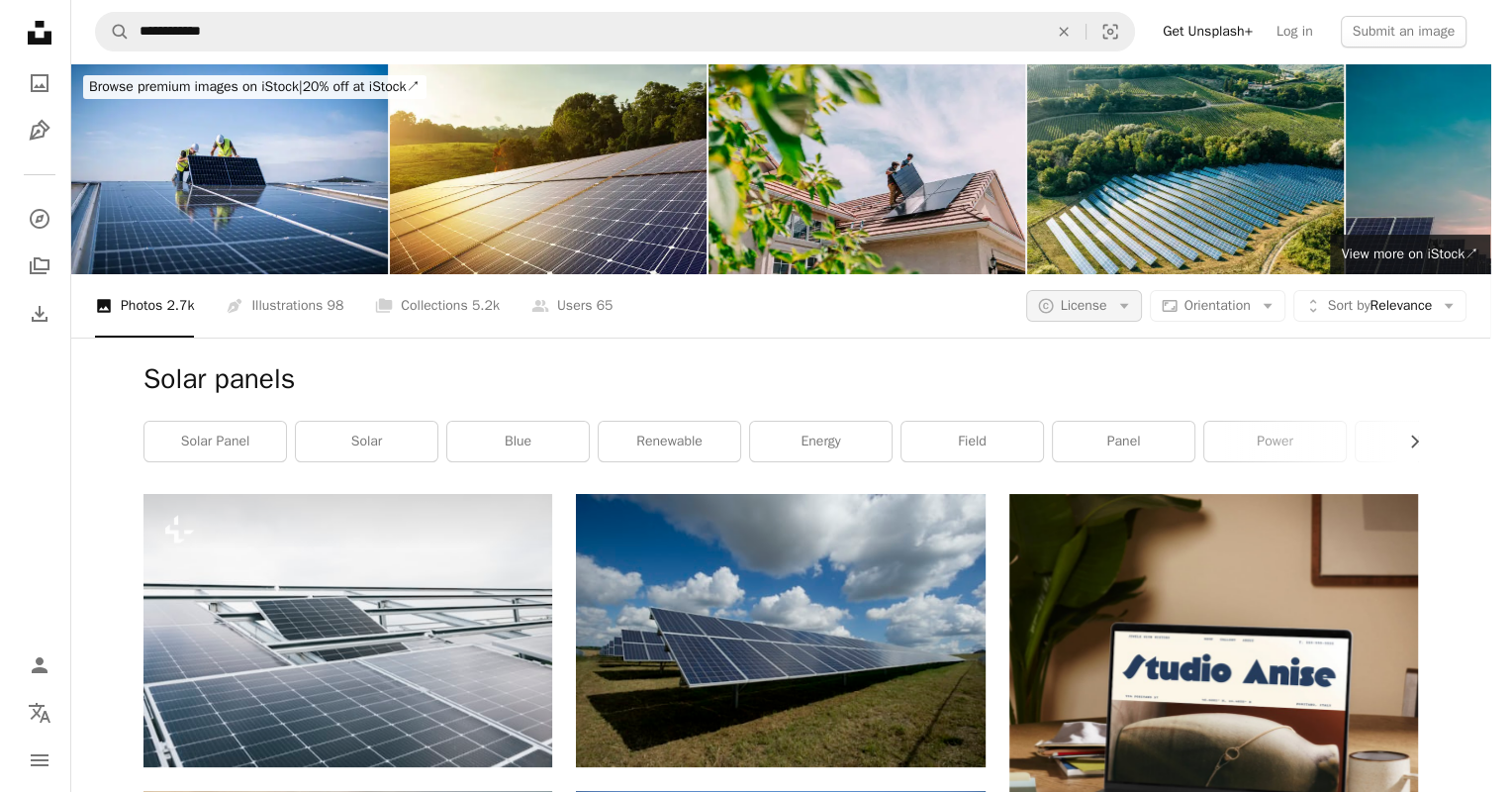 scroll, scrollTop: 0, scrollLeft: 0, axis: both 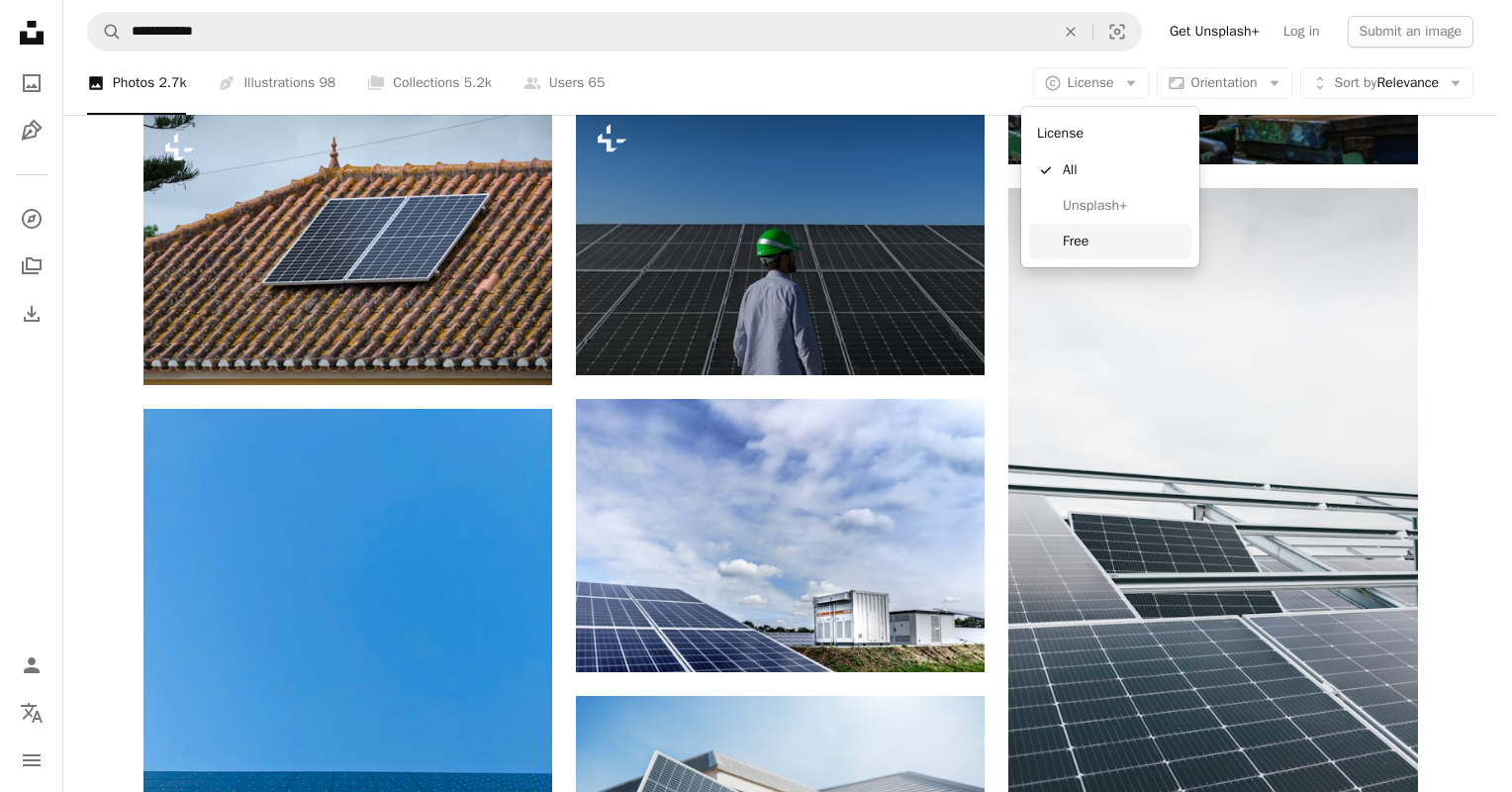 click on "Free" at bounding box center [1123, 242] 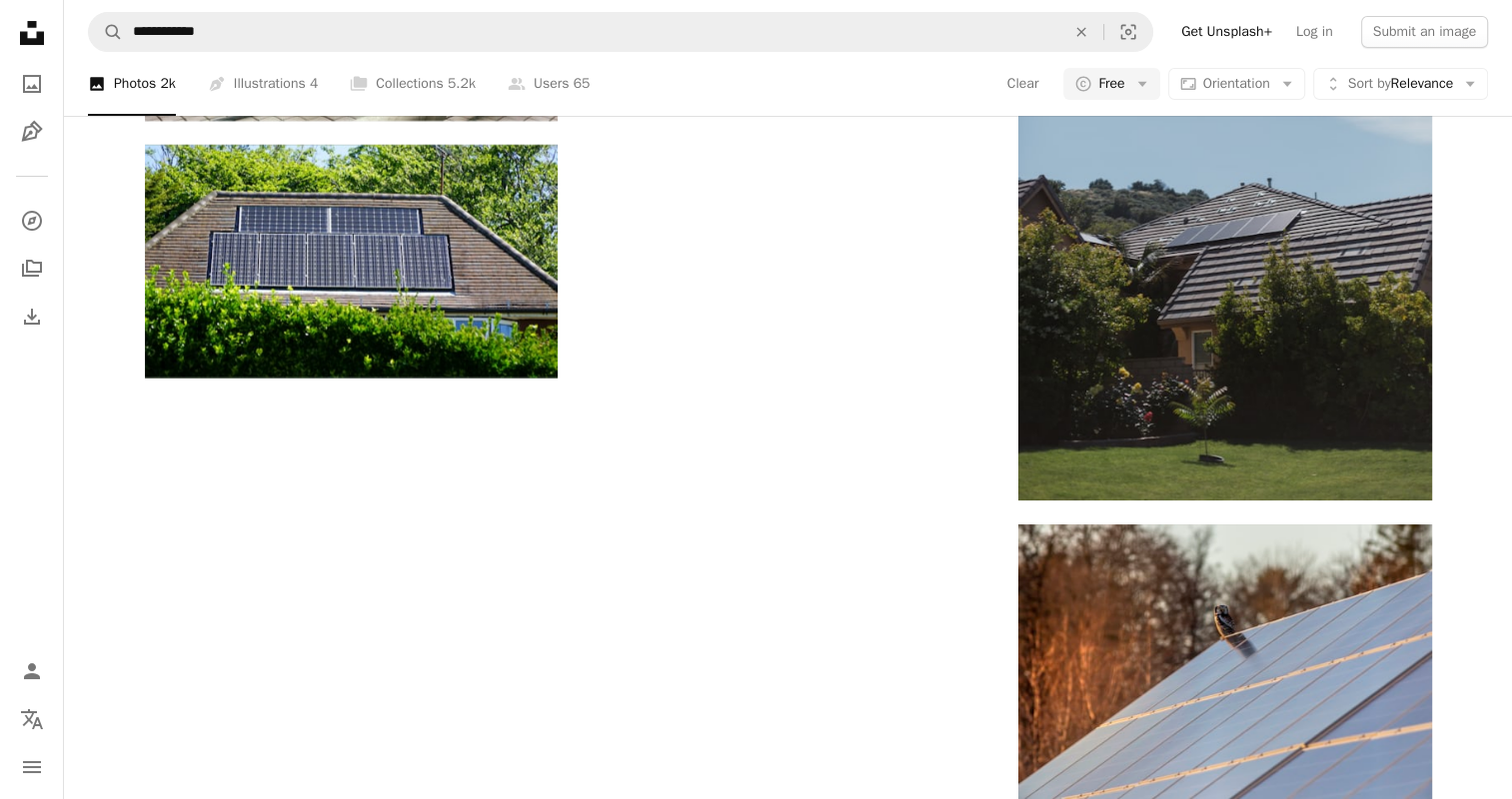 scroll, scrollTop: 5393, scrollLeft: 0, axis: vertical 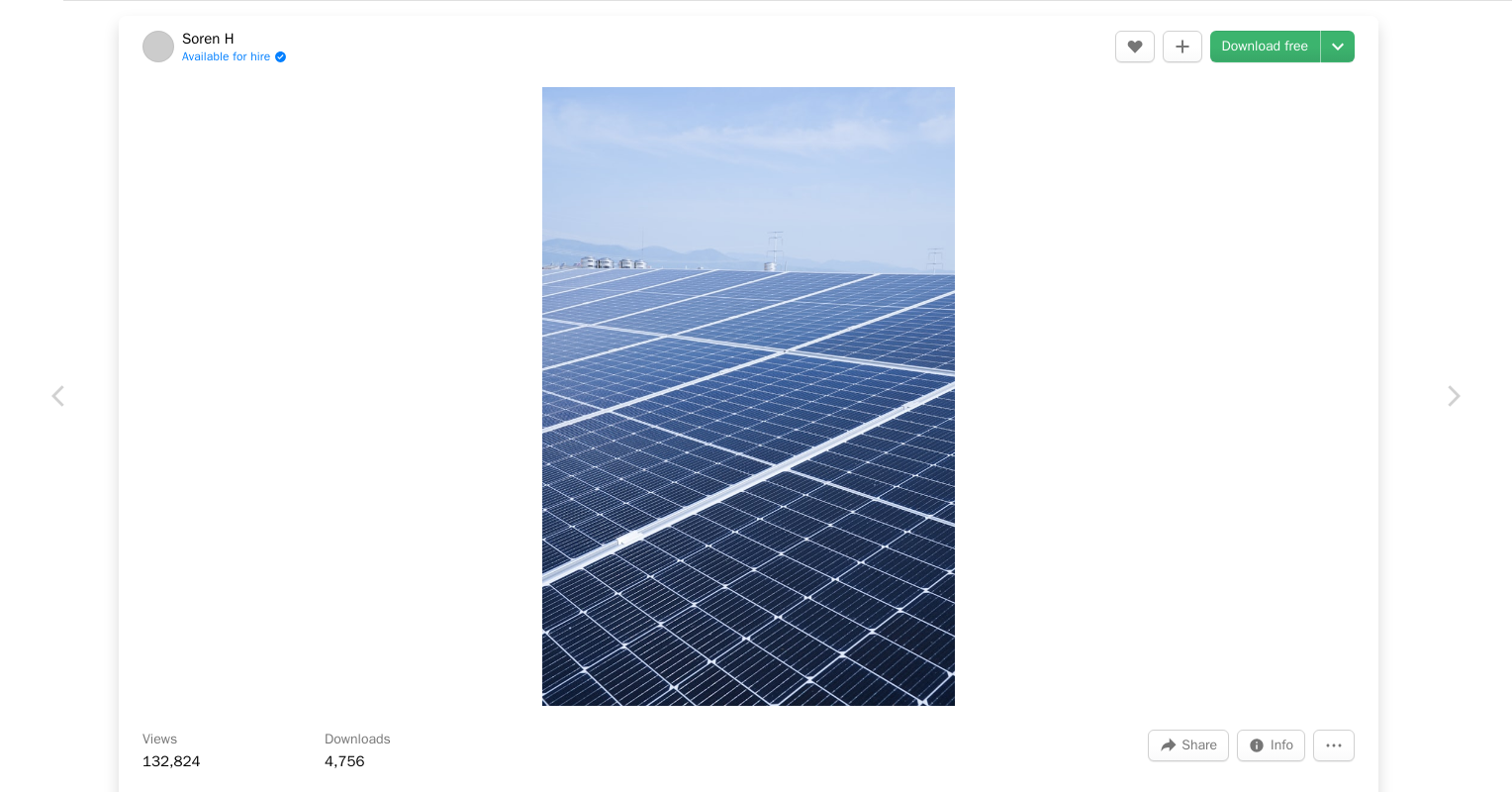 drag, startPoint x: 13, startPoint y: 23, endPoint x: 102, endPoint y: 24, distance: 89.005618 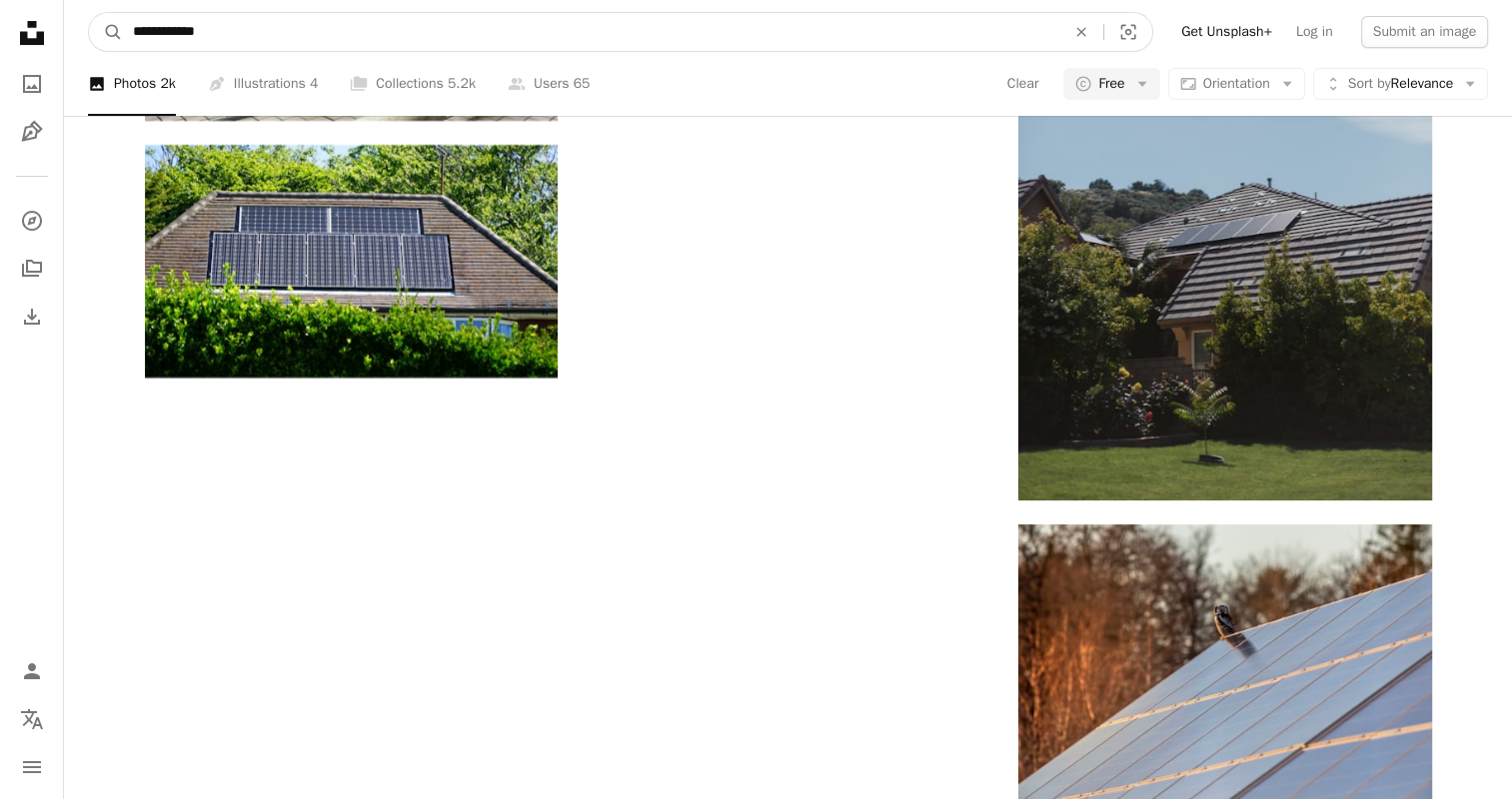 drag, startPoint x: 228, startPoint y: 35, endPoint x: 0, endPoint y: 32, distance: 228.01974 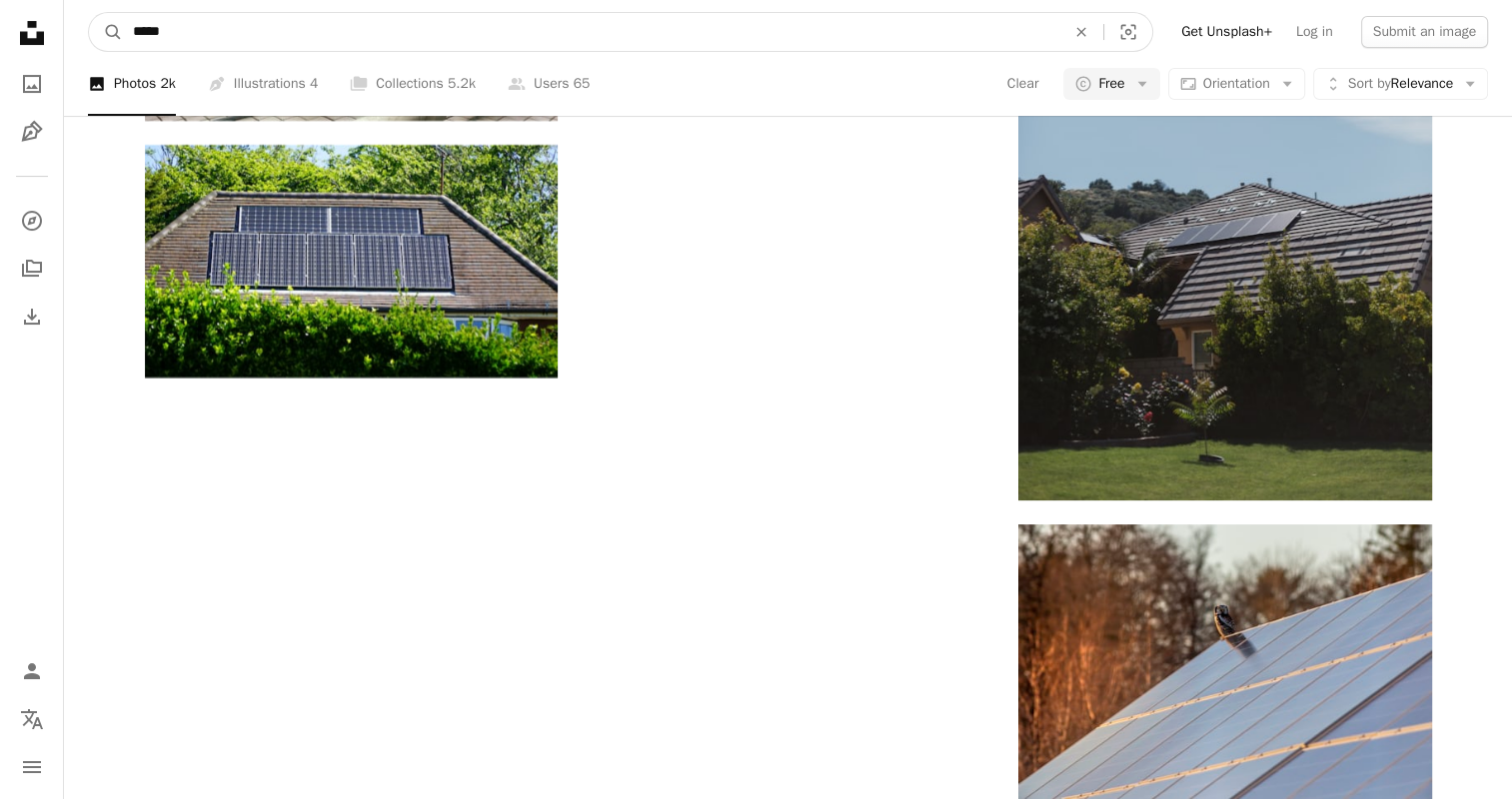 type on "******" 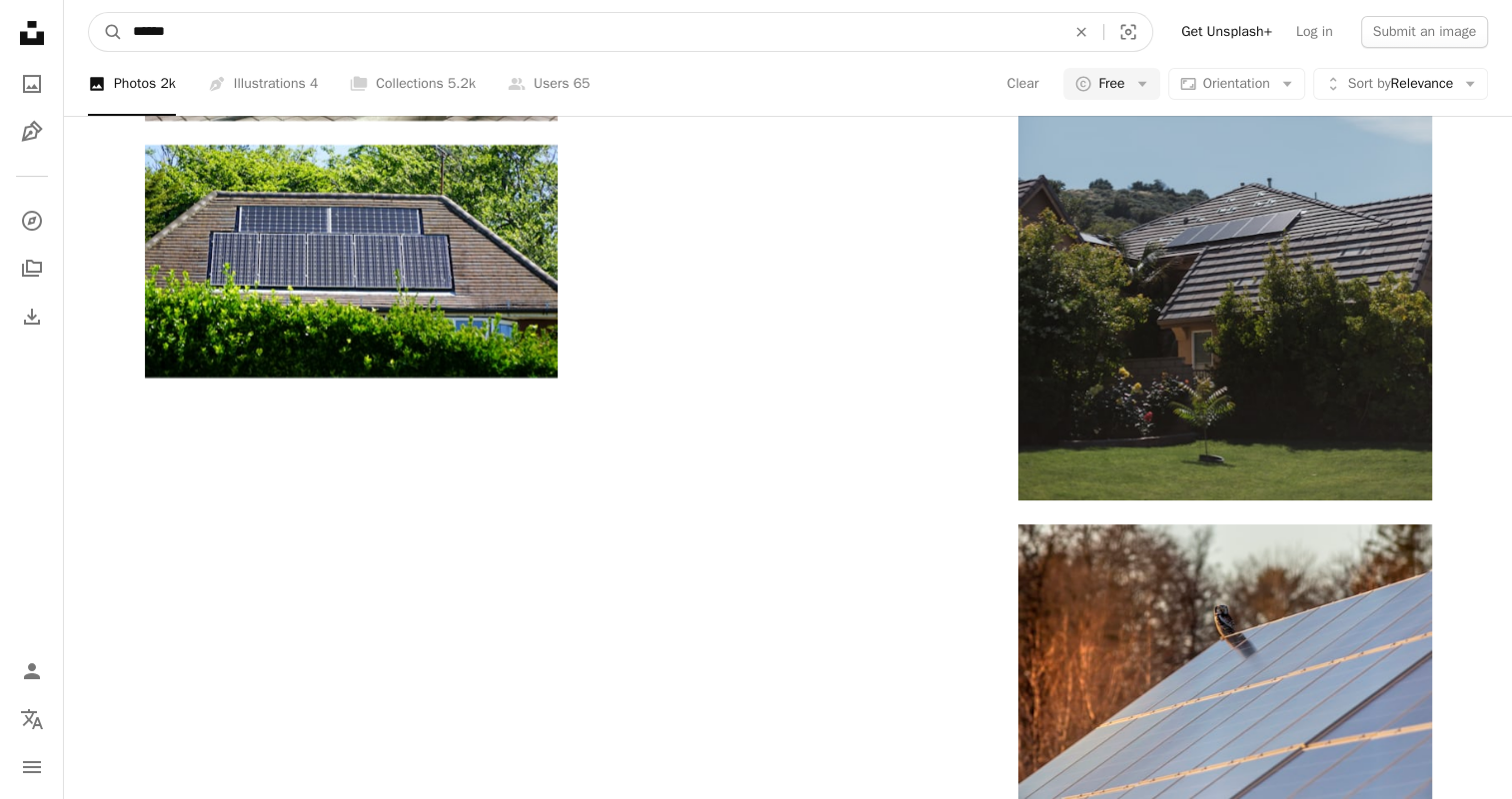 click on "A magnifying glass" at bounding box center (106, 32) 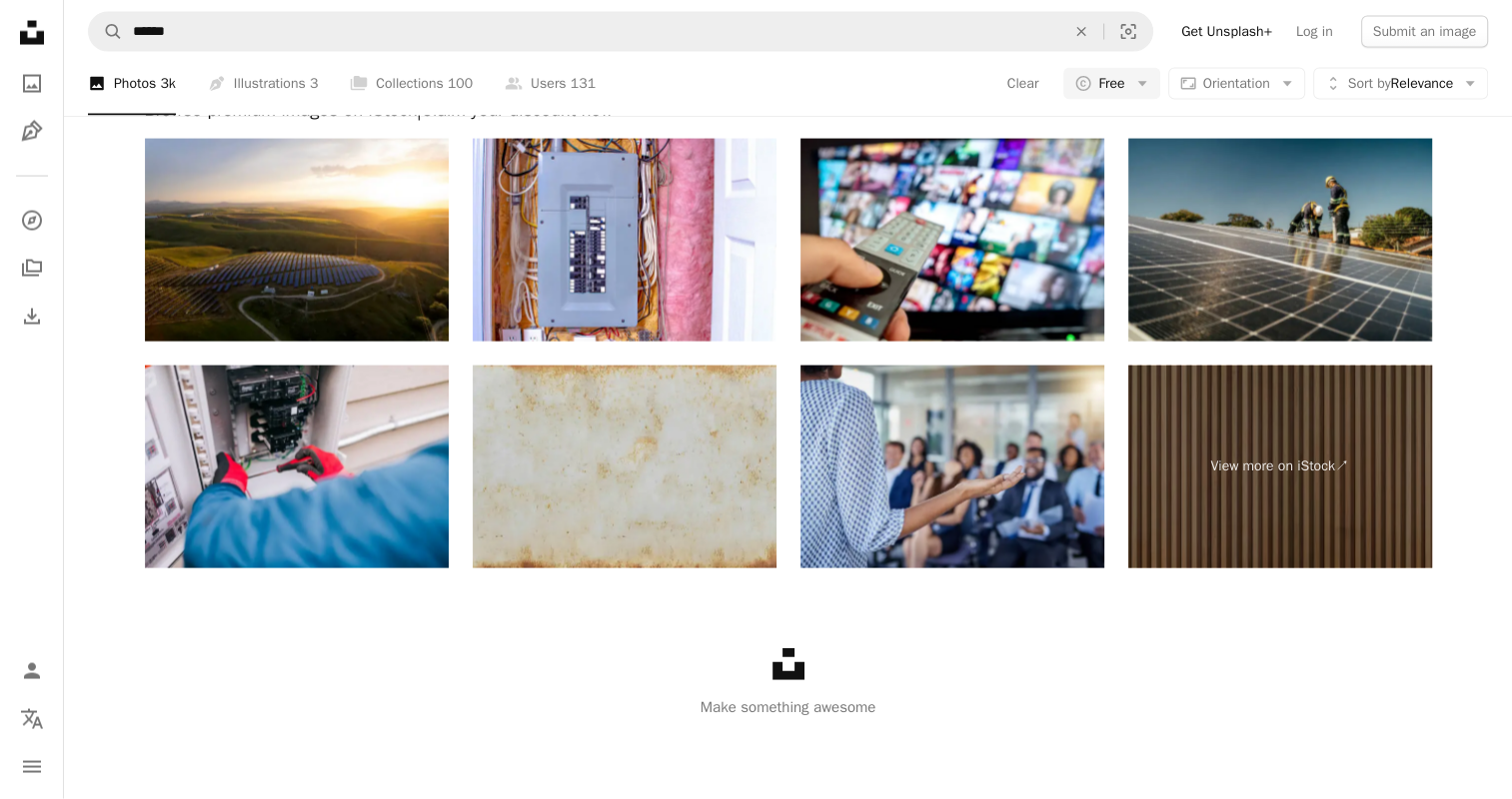 scroll, scrollTop: 0, scrollLeft: 0, axis: both 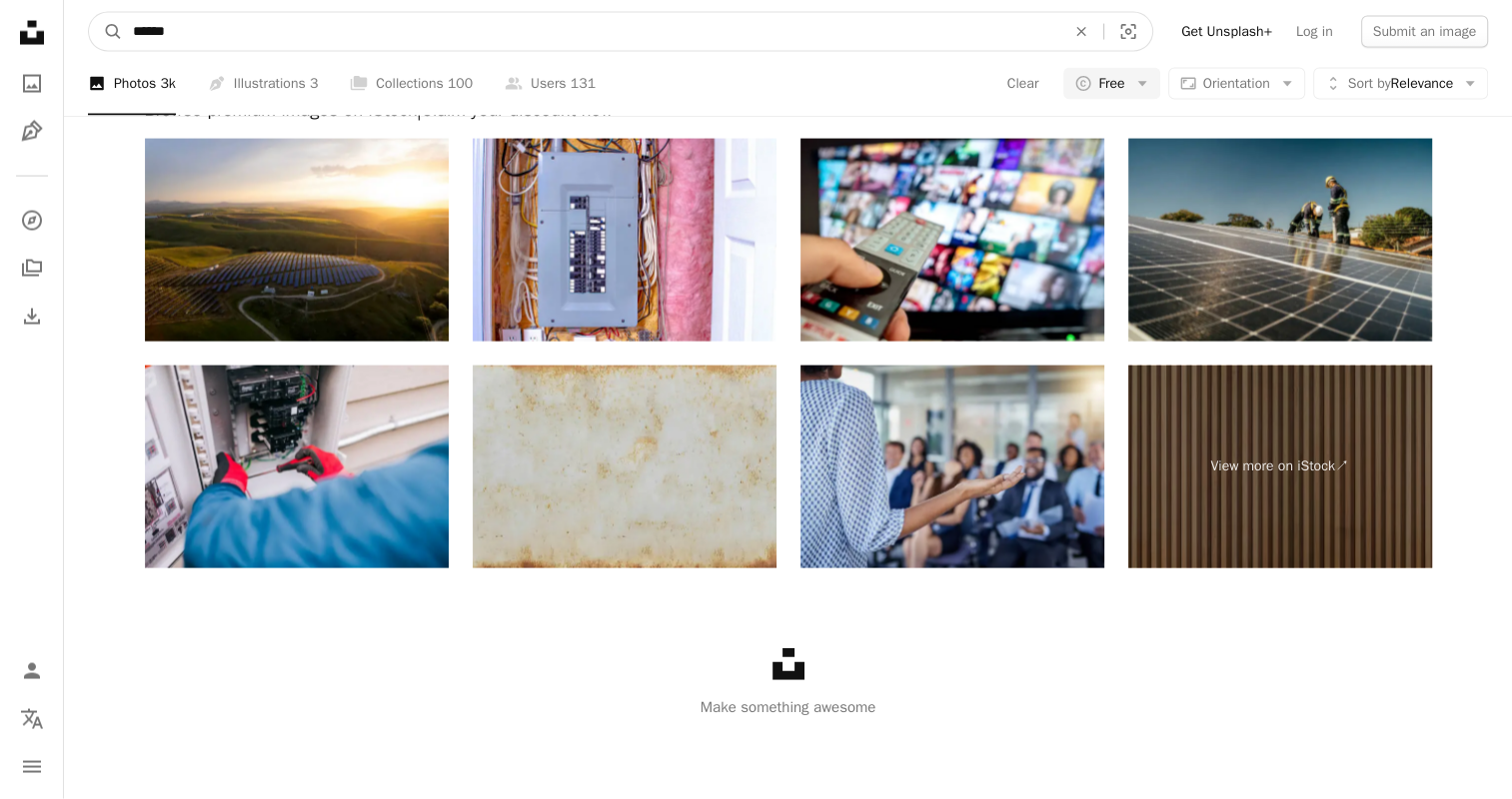 click on "******" at bounding box center [591, 32] 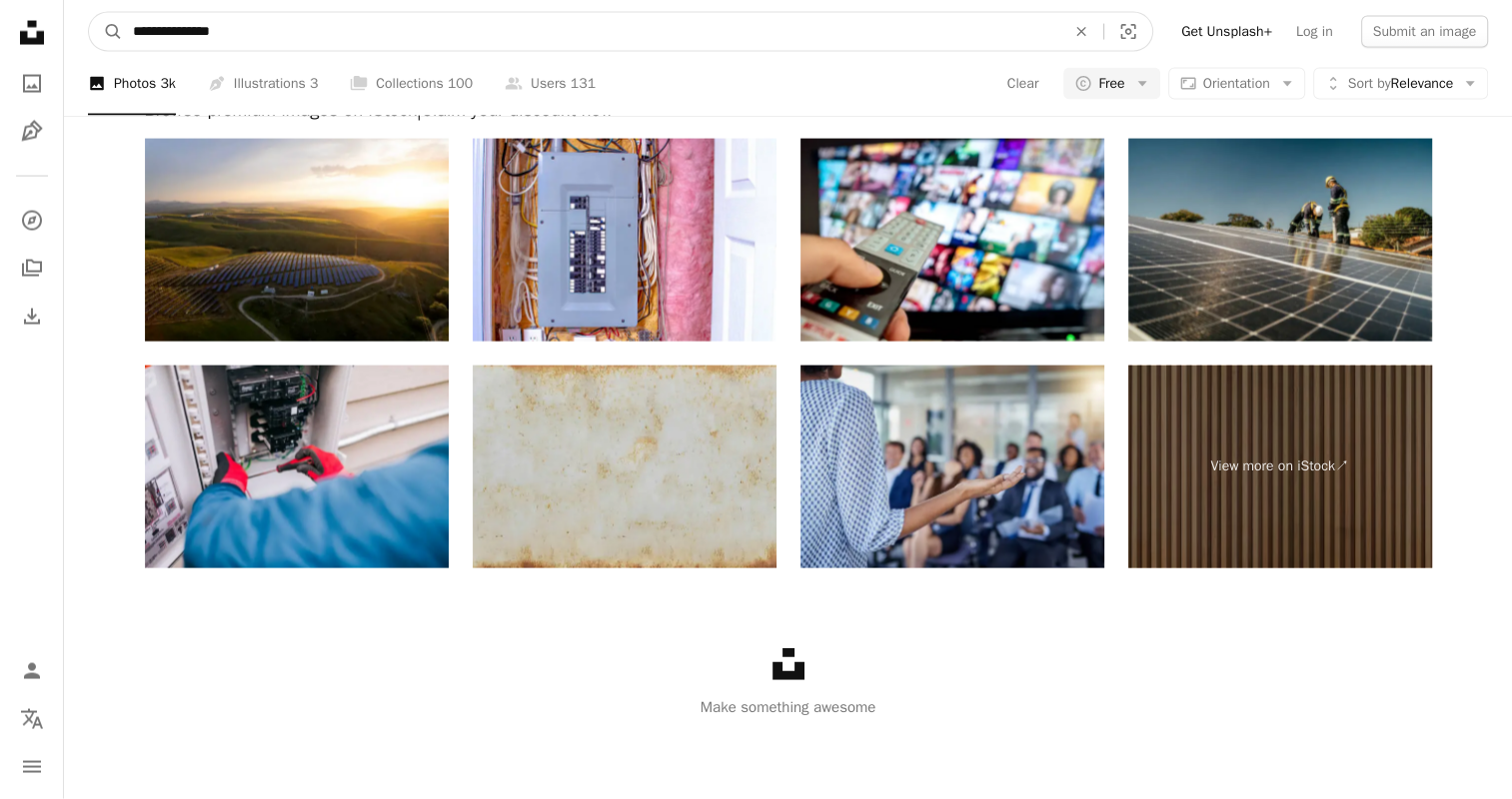 type on "**********" 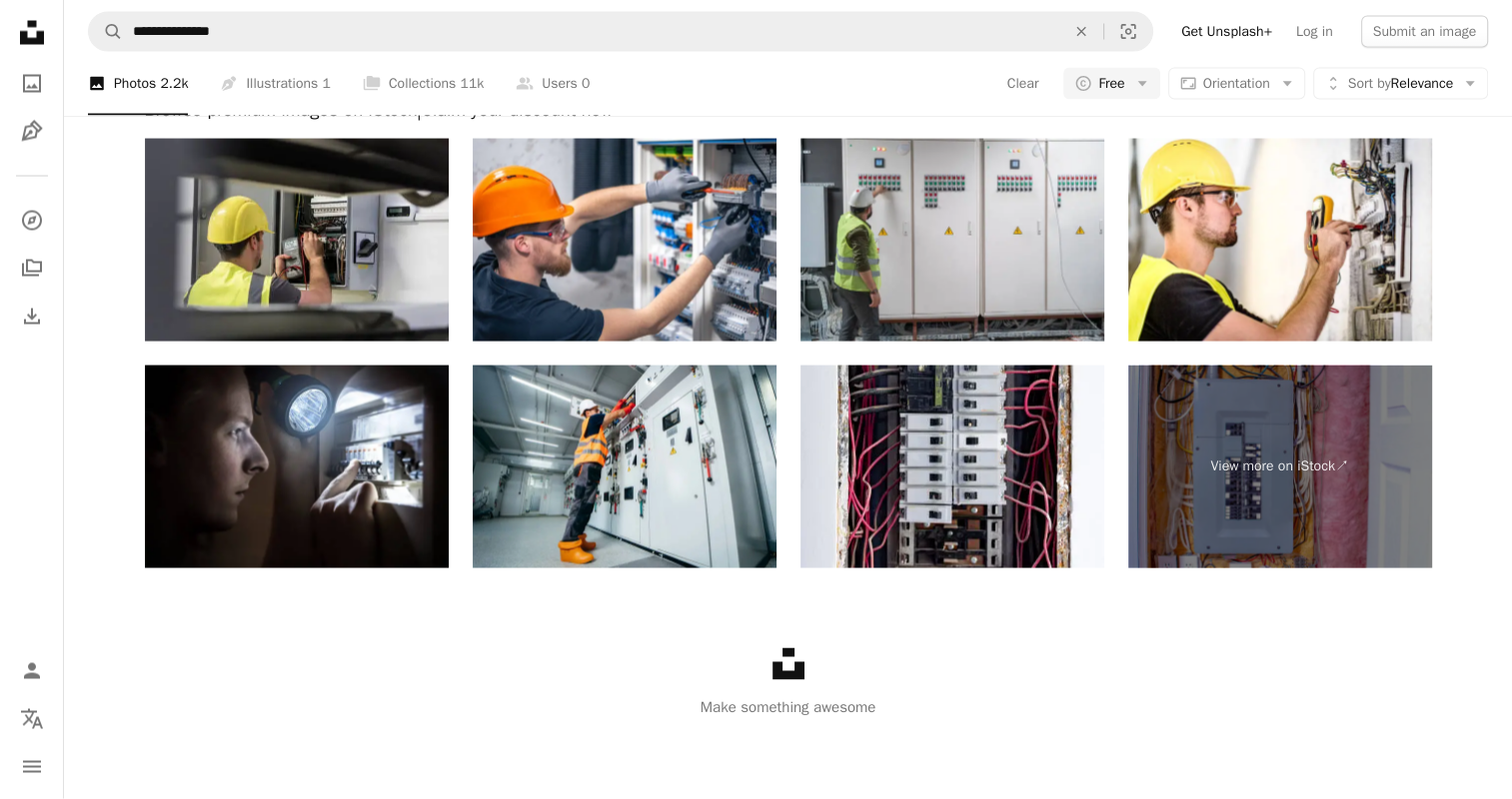 scroll, scrollTop: 2597, scrollLeft: 0, axis: vertical 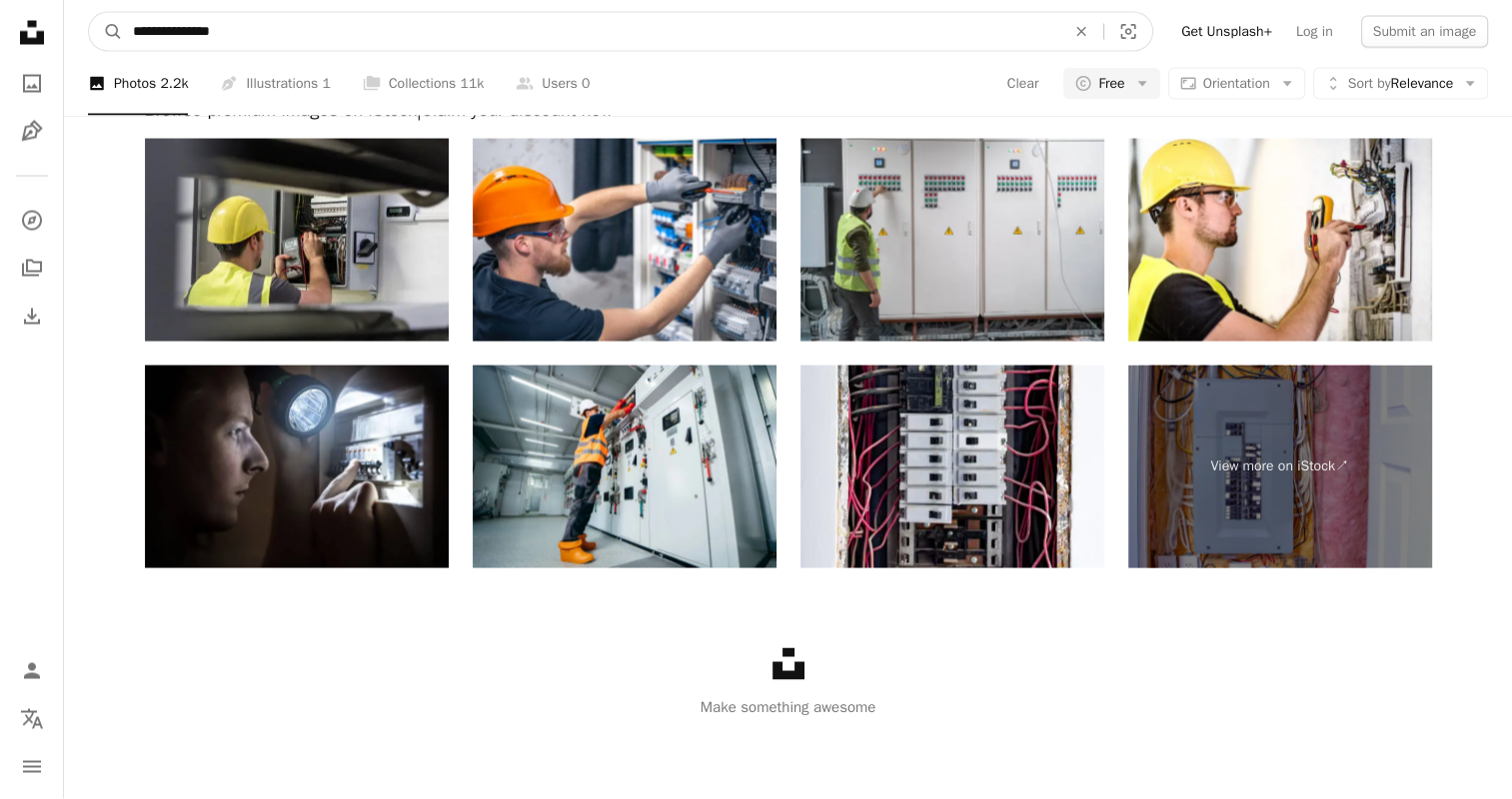 drag, startPoint x: 228, startPoint y: 39, endPoint x: 34, endPoint y: 28, distance: 194.3116 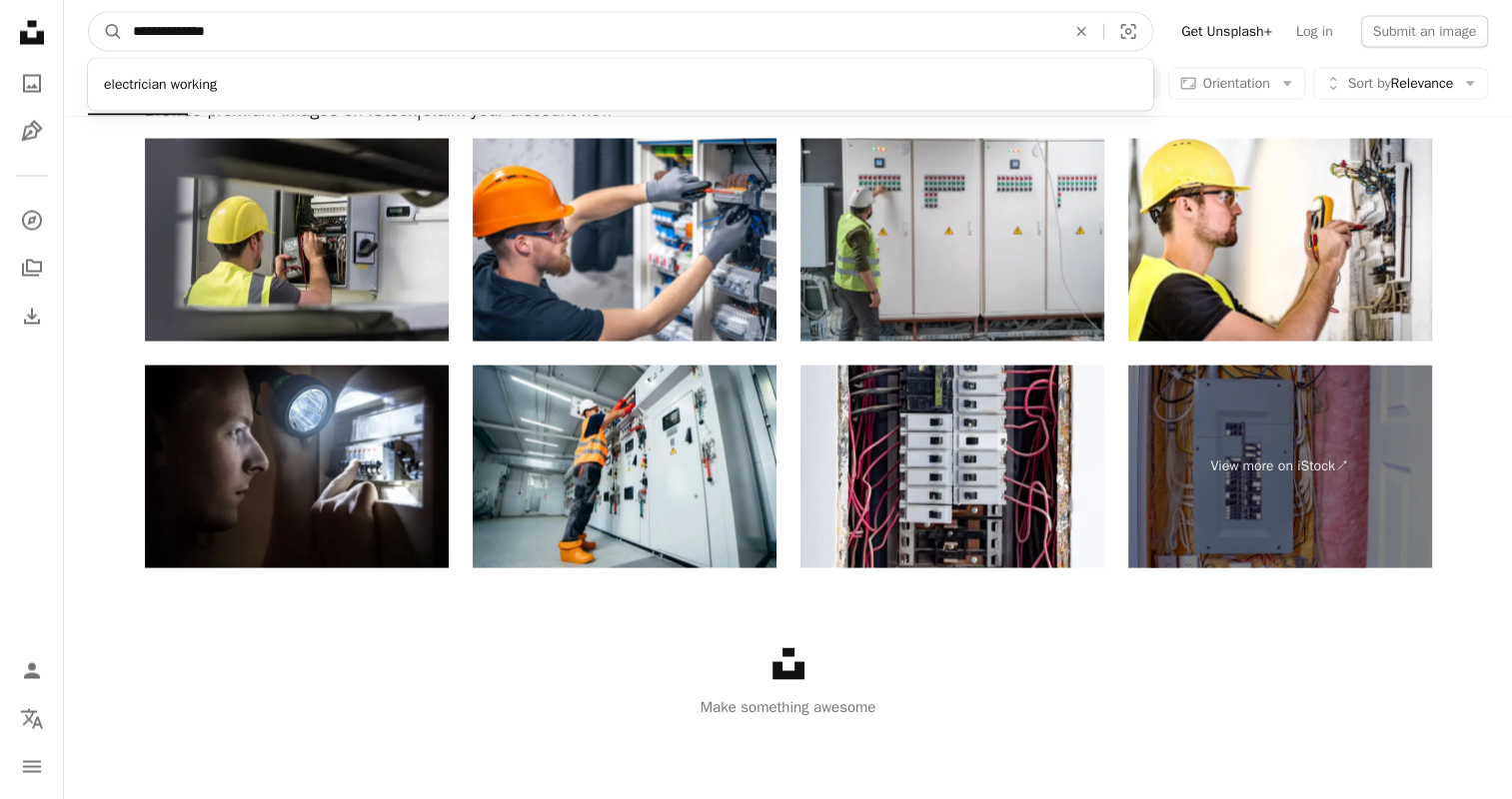type on "**********" 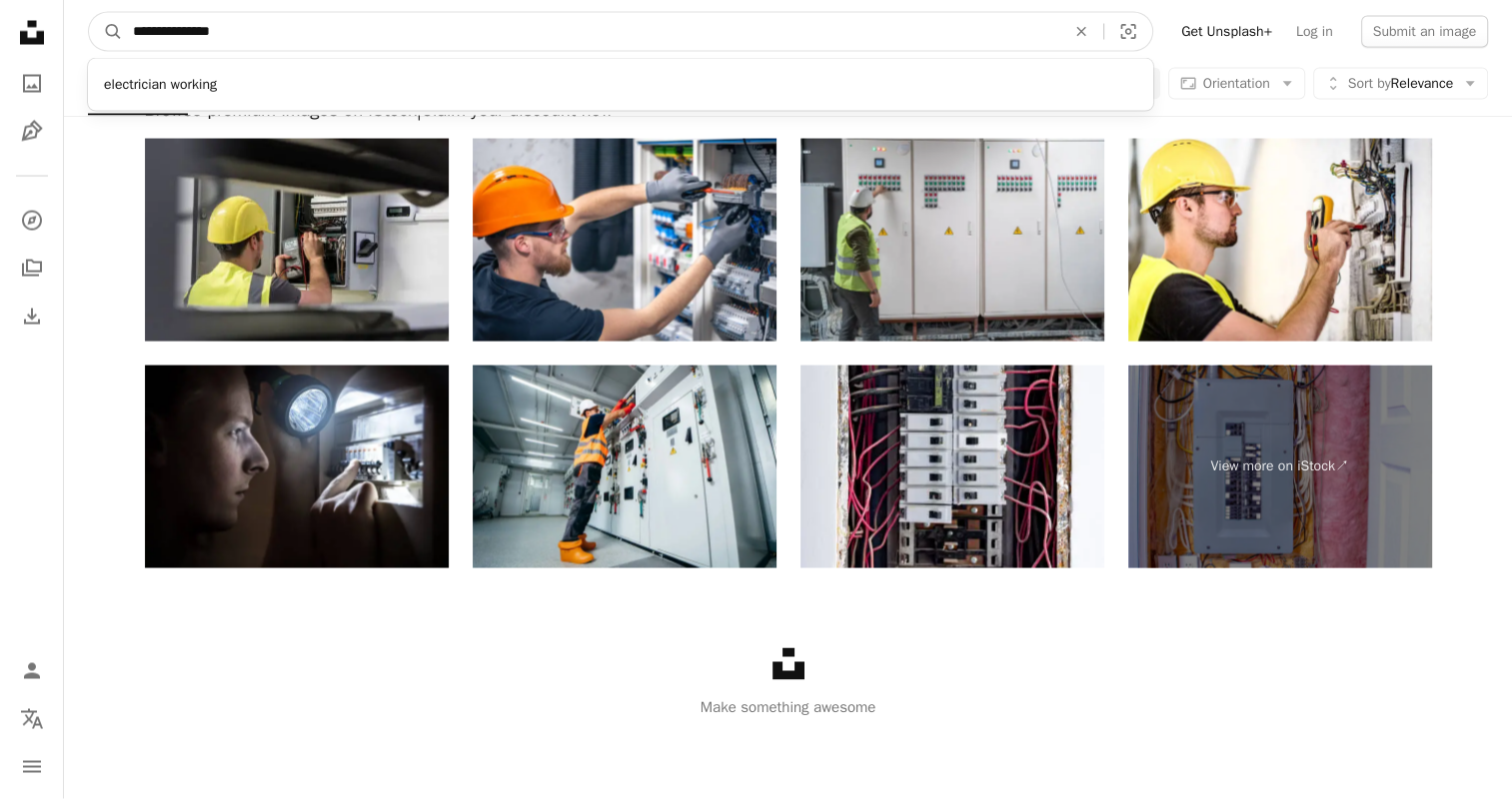 click on "A magnifying glass" at bounding box center (106, 32) 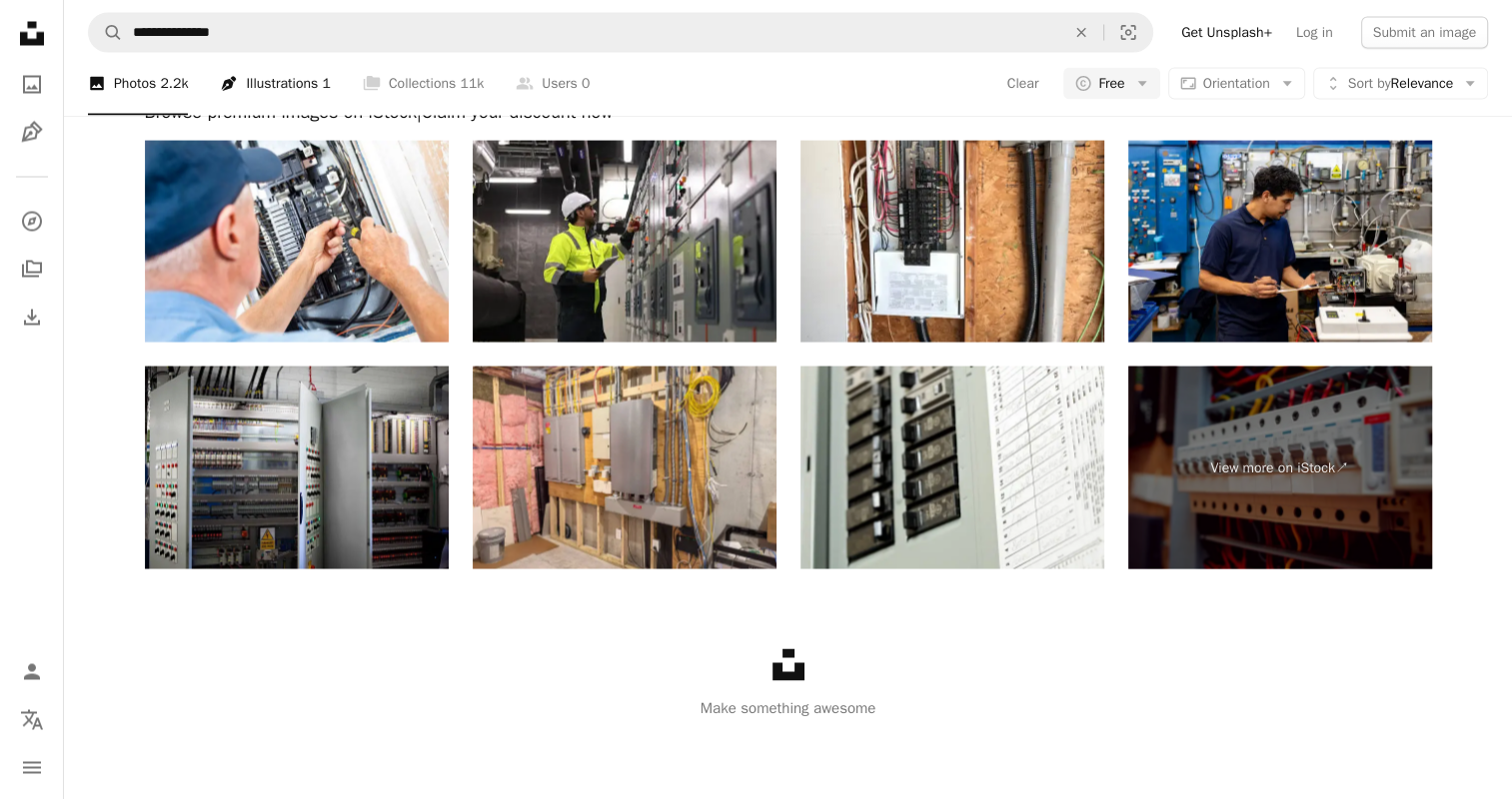 scroll, scrollTop: 1498, scrollLeft: 0, axis: vertical 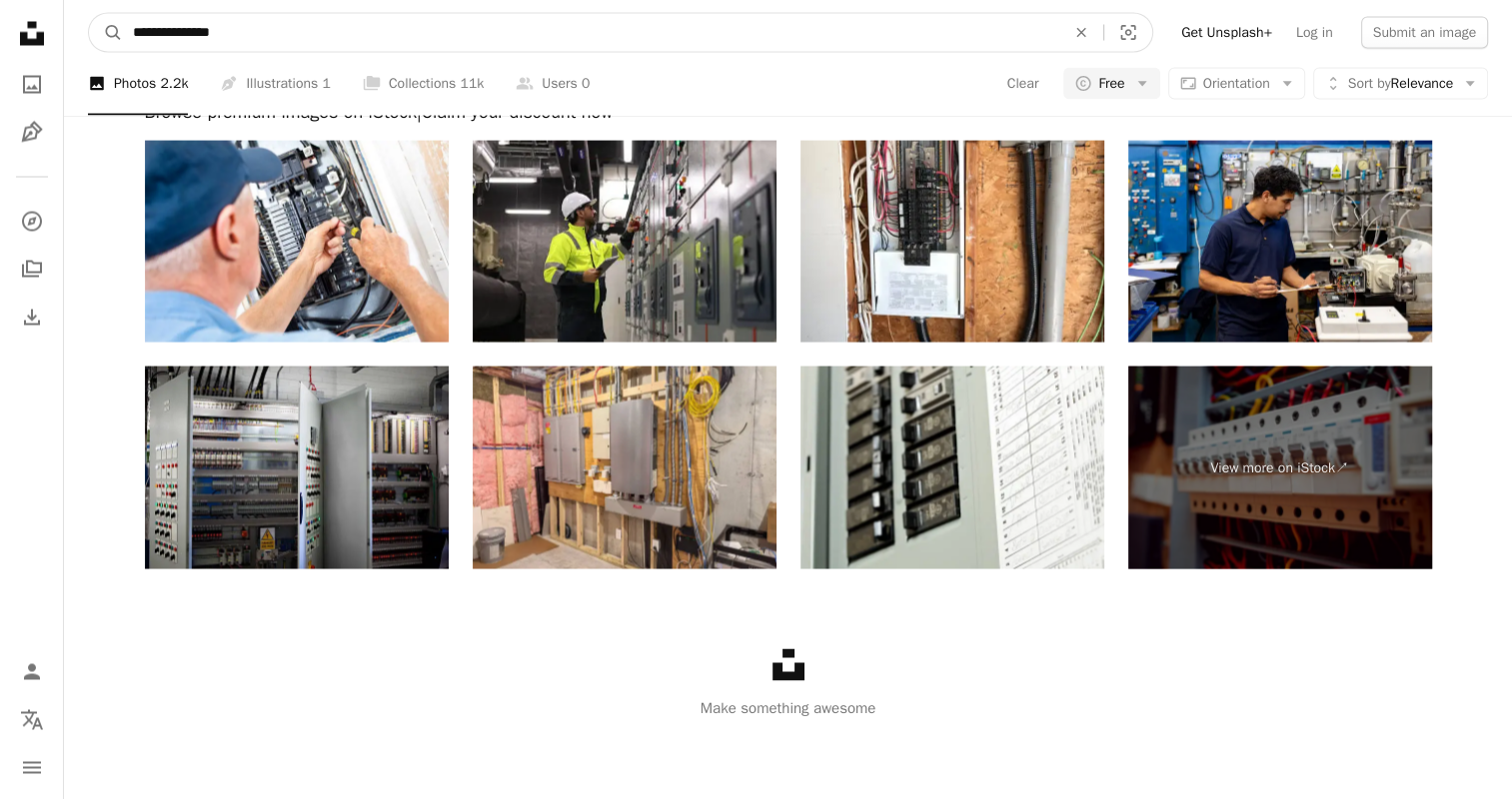 drag, startPoint x: 278, startPoint y: 36, endPoint x: 0, endPoint y: 27, distance: 278.14565 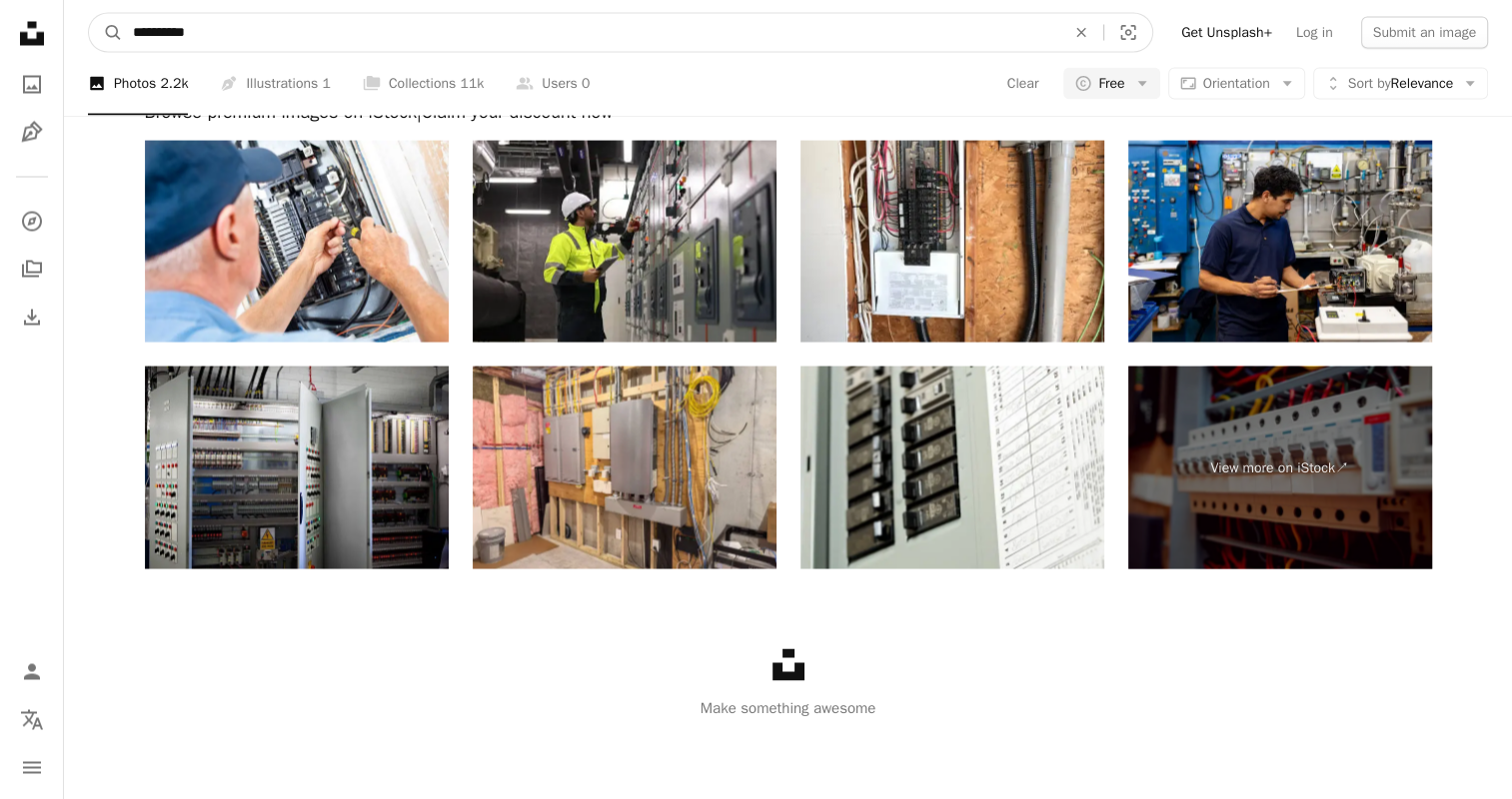 type on "**********" 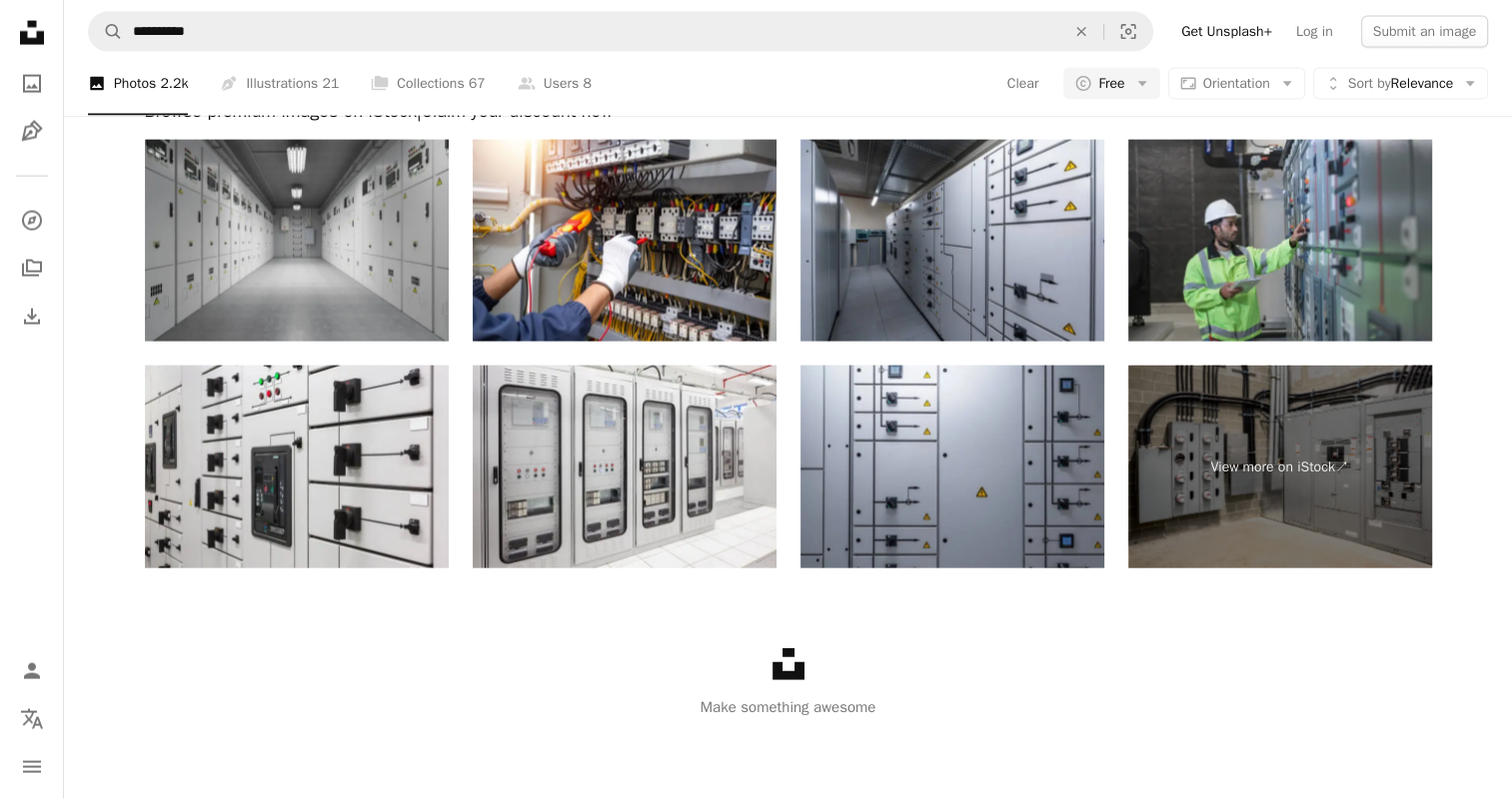 scroll, scrollTop: 300, scrollLeft: 0, axis: vertical 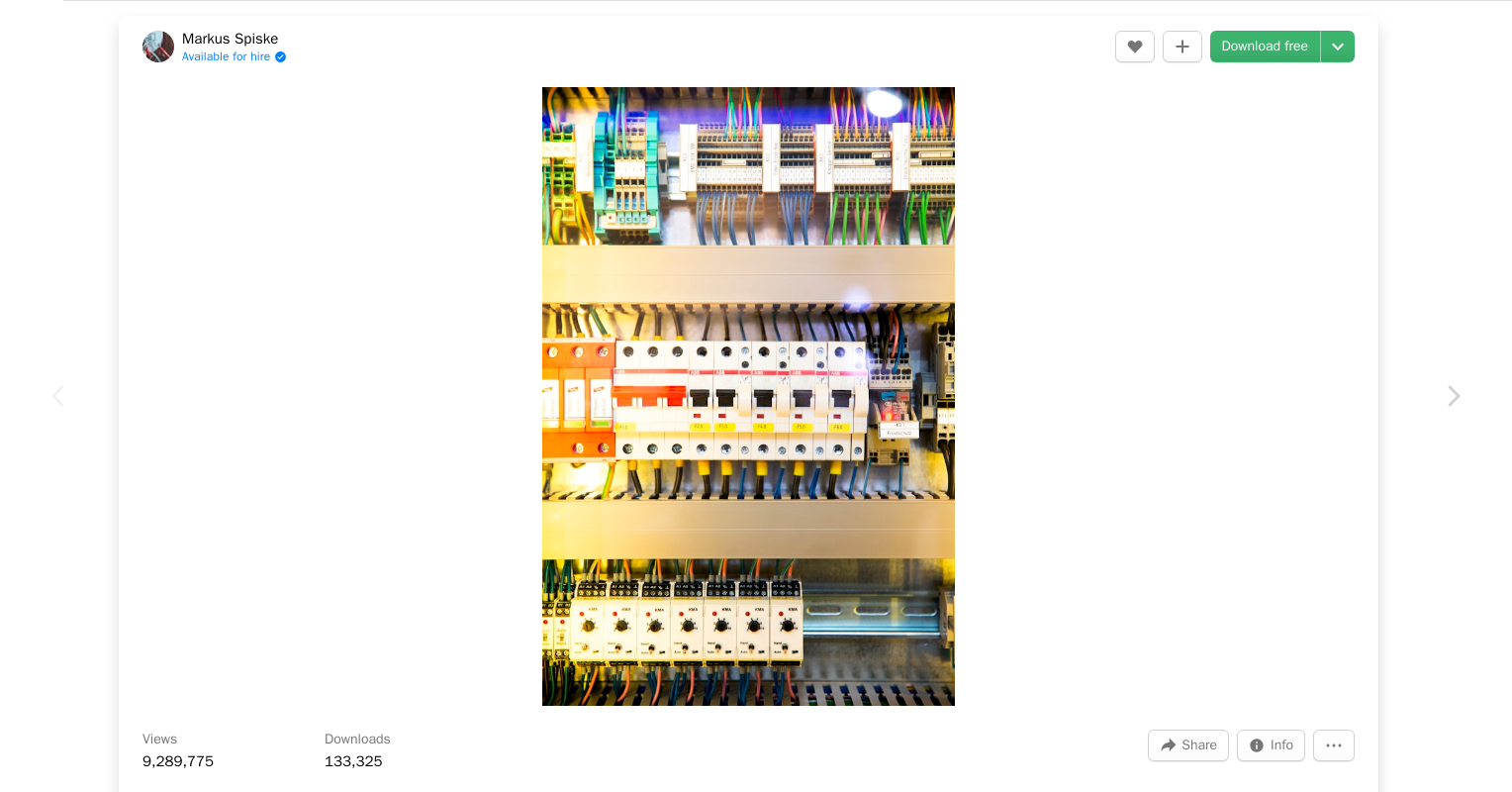 click on "An X shape" at bounding box center (20, 20) 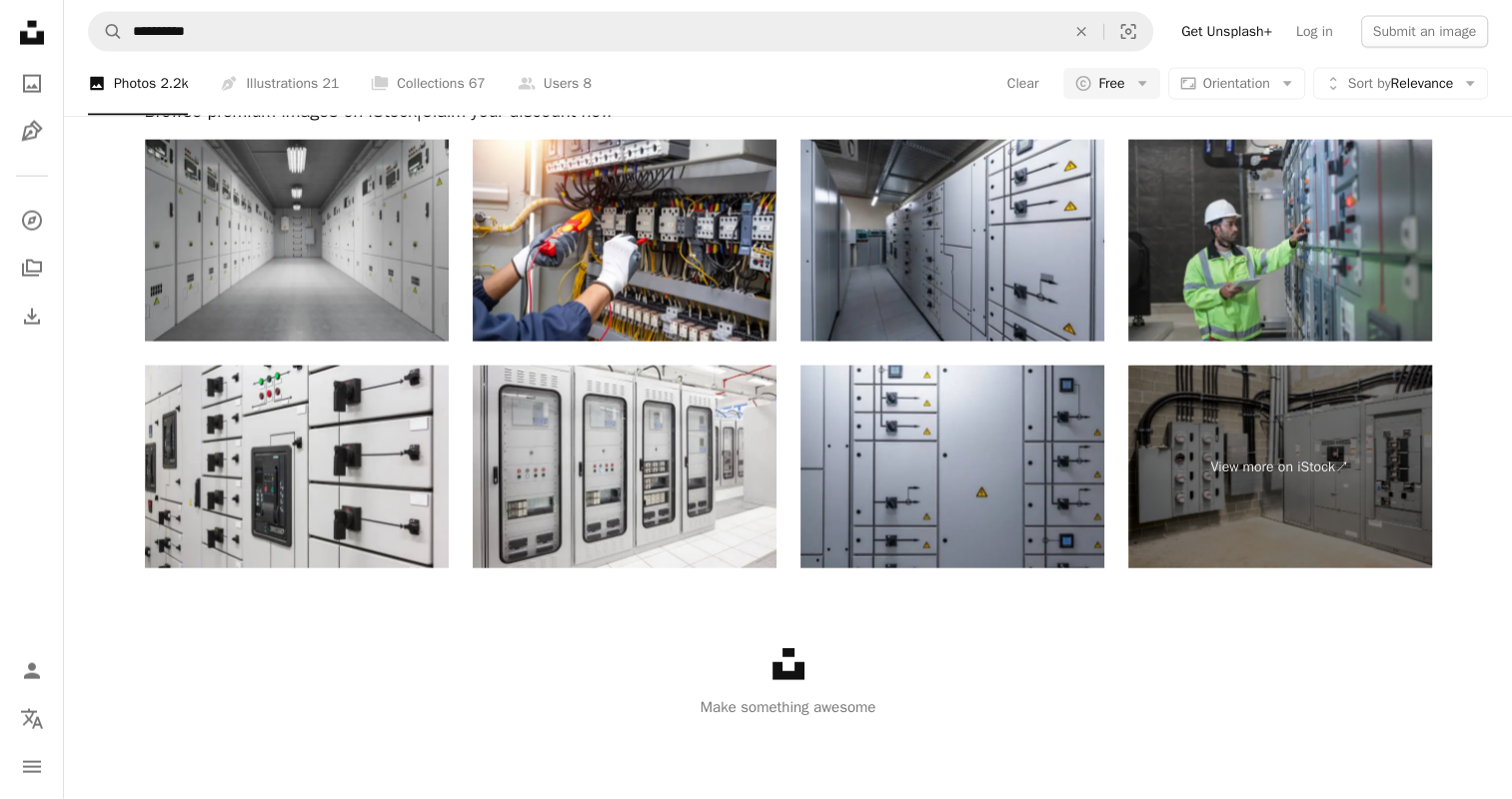 scroll, scrollTop: 3196, scrollLeft: 0, axis: vertical 